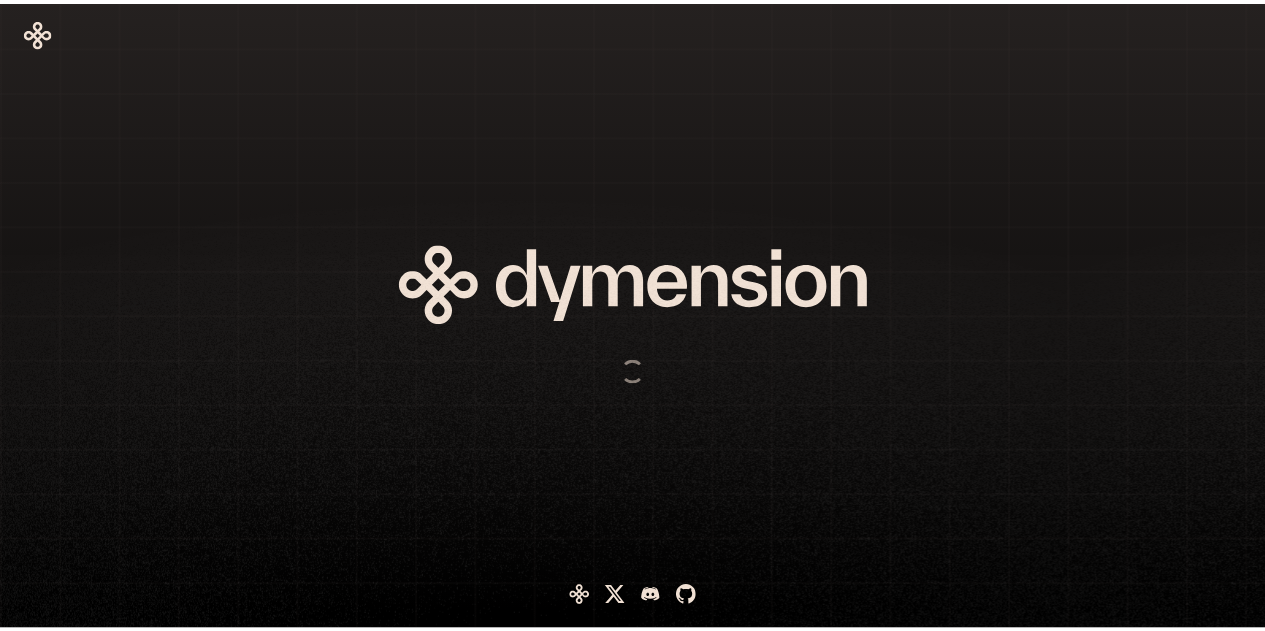 scroll, scrollTop: 0, scrollLeft: 0, axis: both 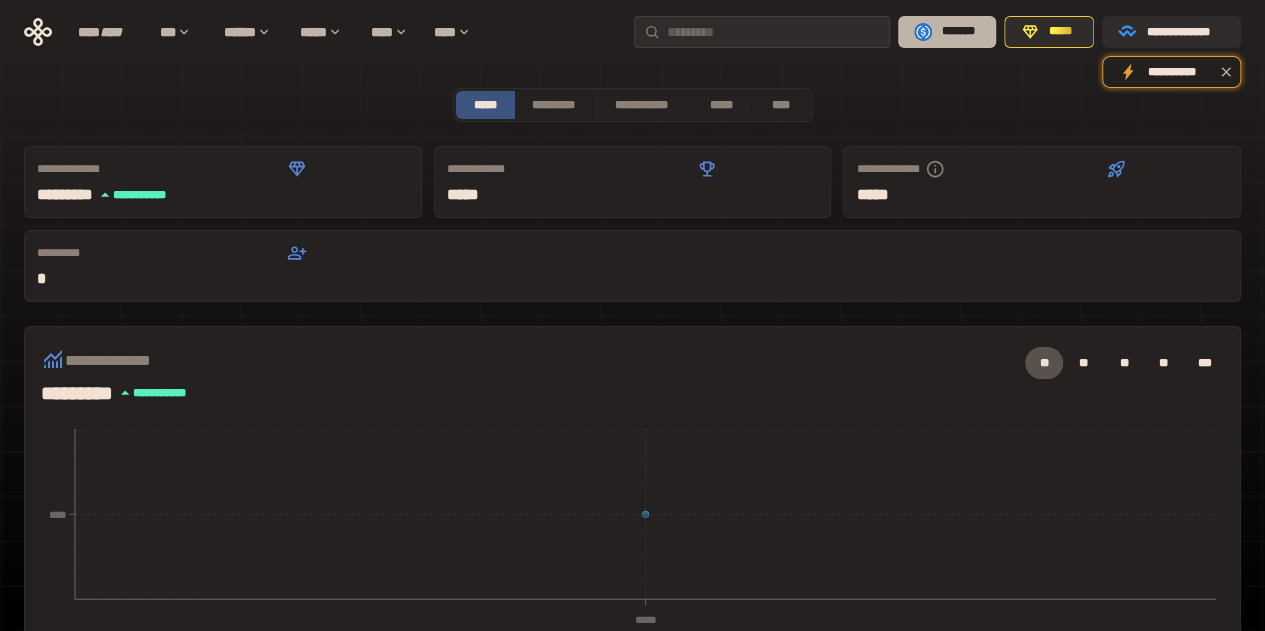 click on "*******" at bounding box center (958, 32) 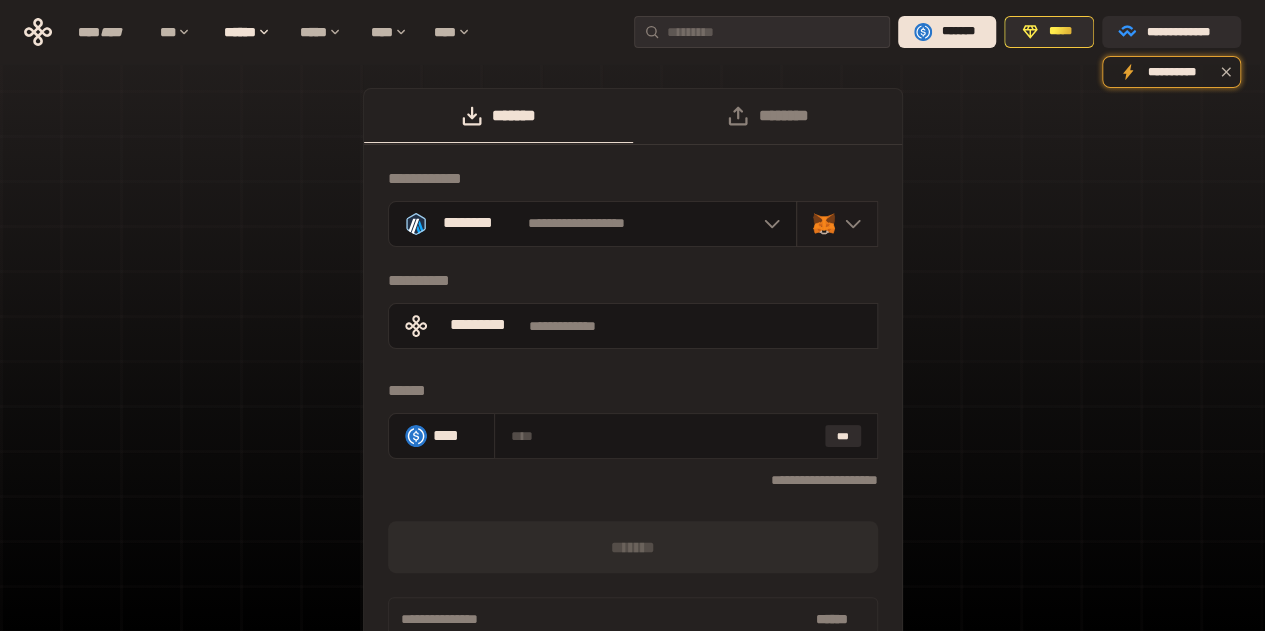 click 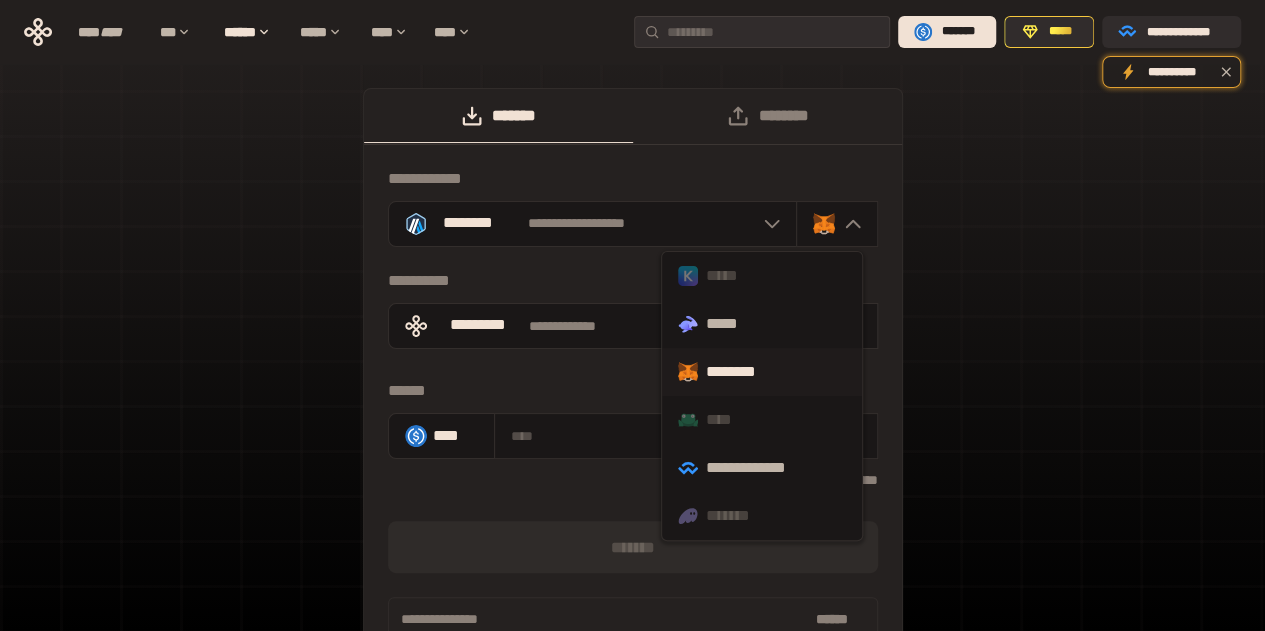 click on "********" at bounding box center (762, 372) 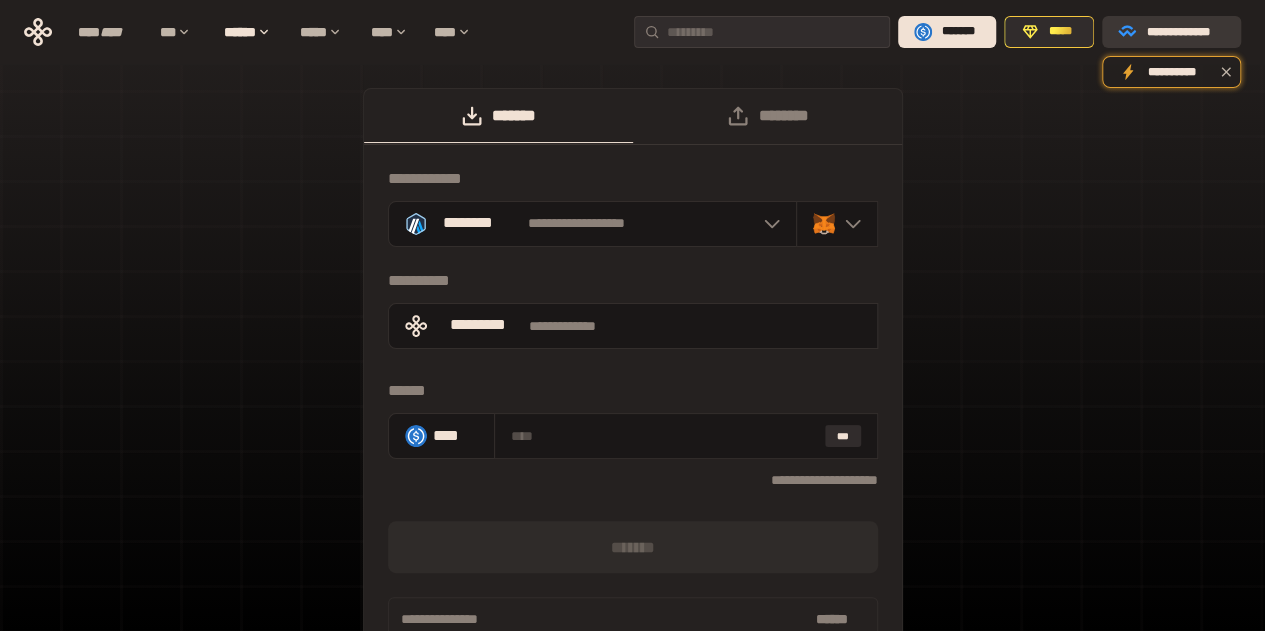 click on "**********" at bounding box center (1185, 32) 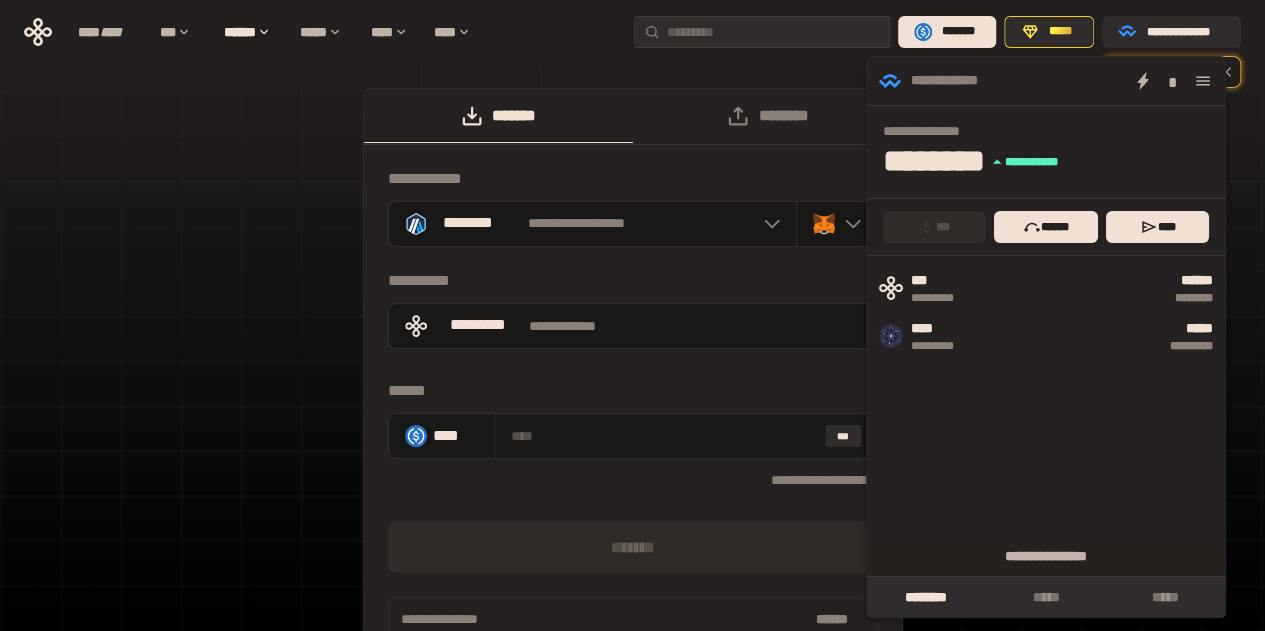 click 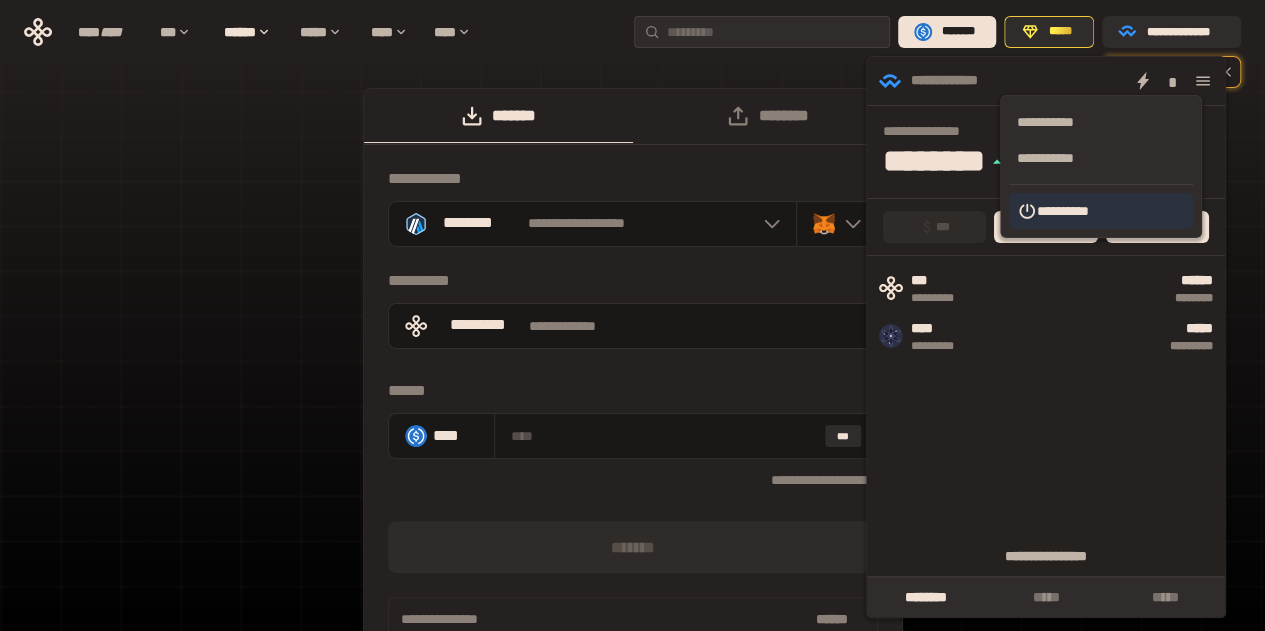 click on "**********" at bounding box center (1101, 211) 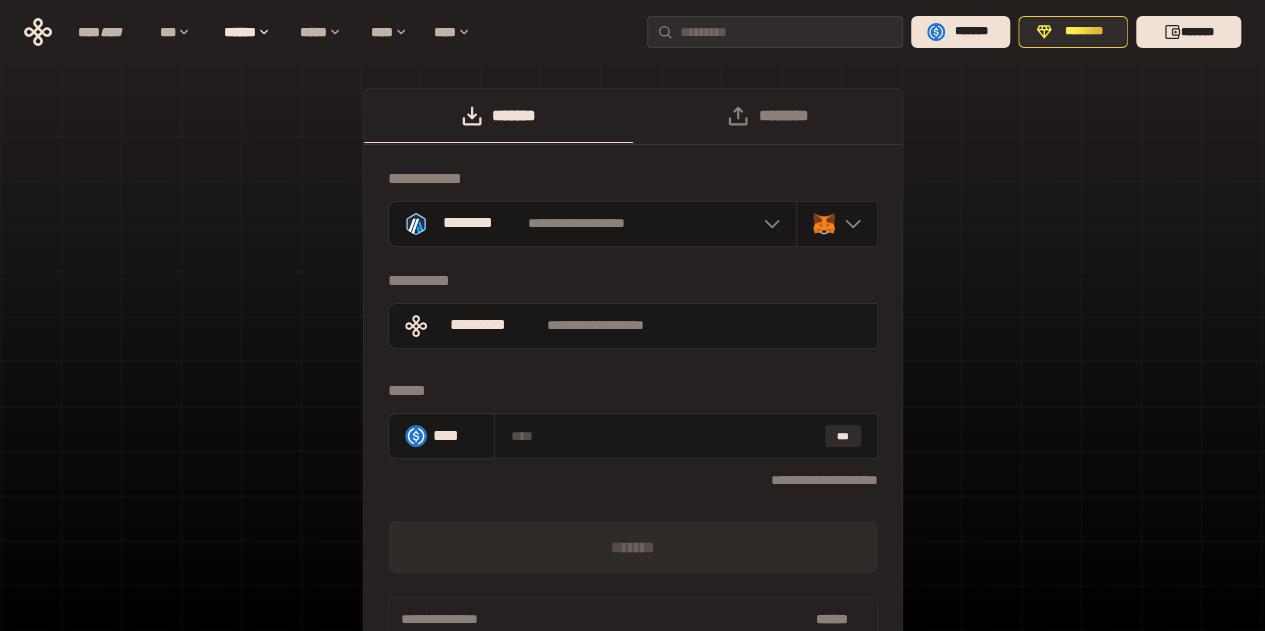 click on "**********" at bounding box center (632, 402) 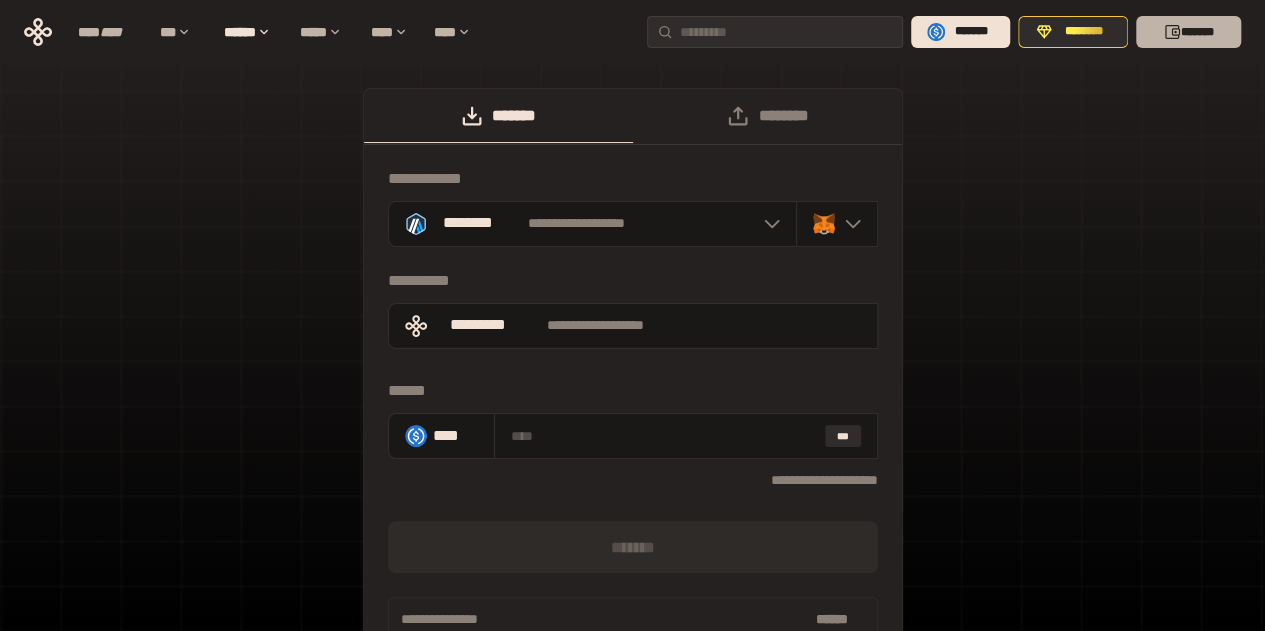click on "*******" at bounding box center (1188, 32) 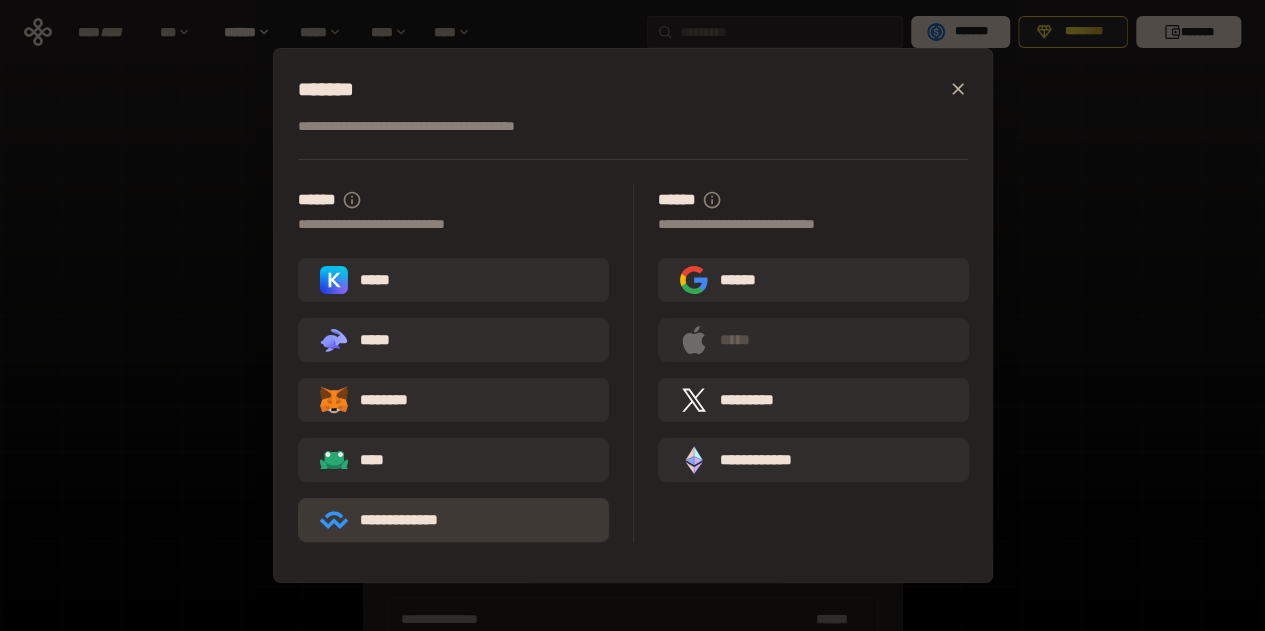click on "**********" at bounding box center (393, 520) 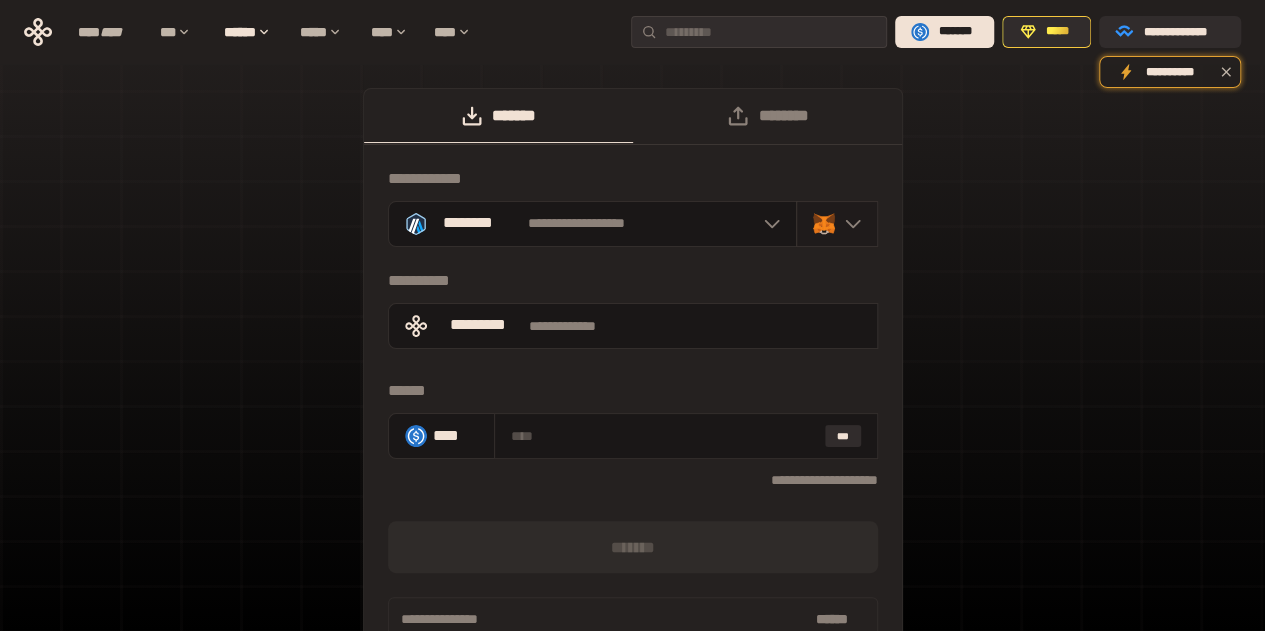 click 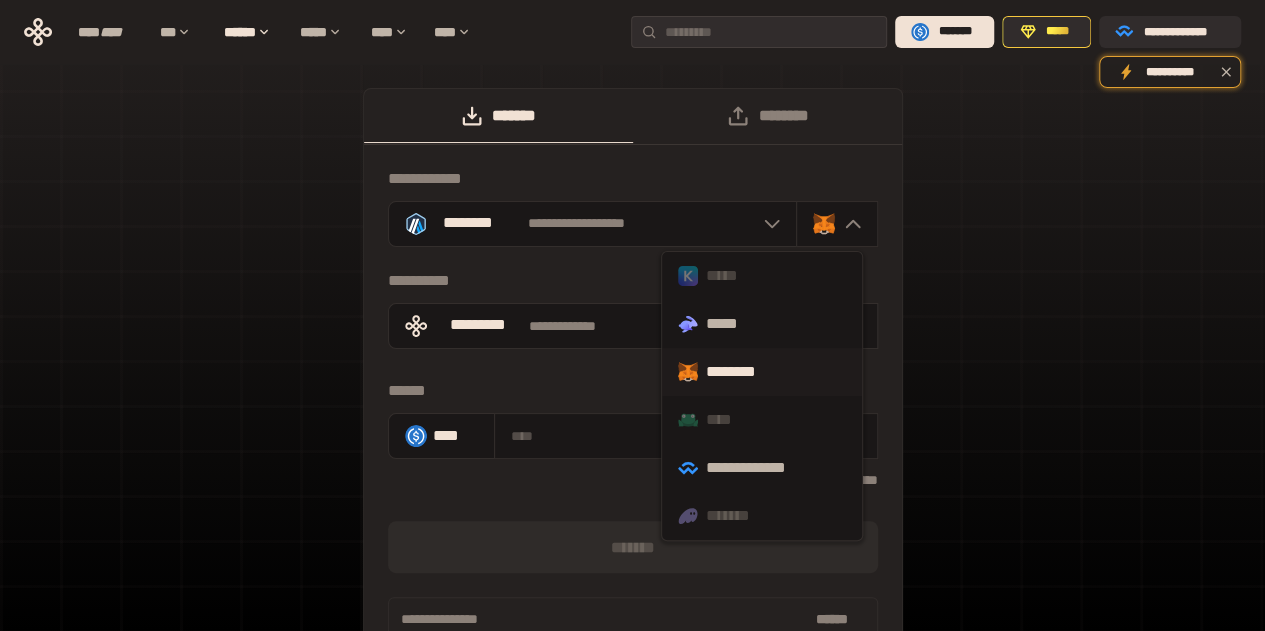 click on "**********" at bounding box center [632, 402] 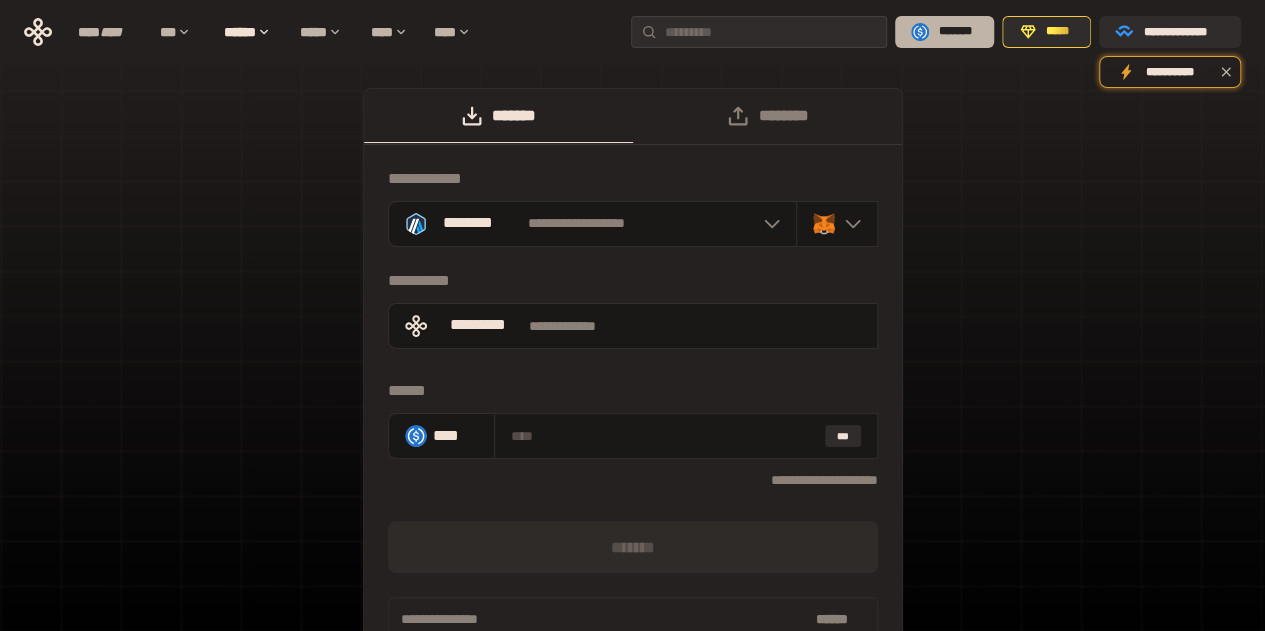 click on "*******" at bounding box center [955, 32] 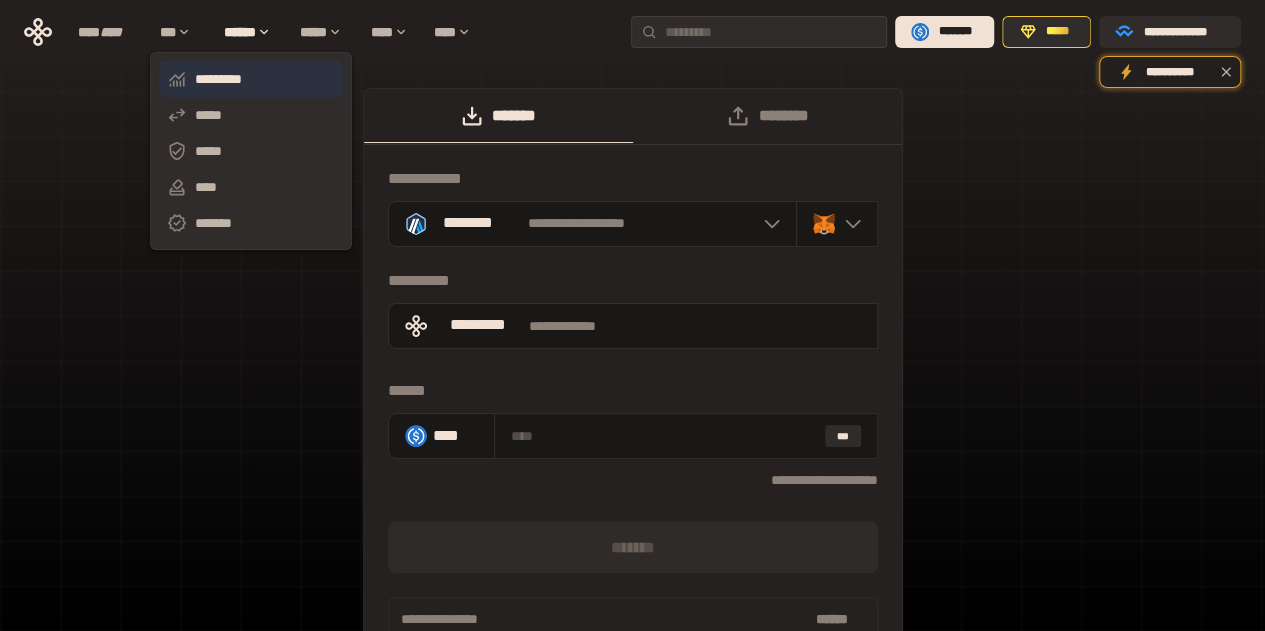 click on "*********" at bounding box center [251, 79] 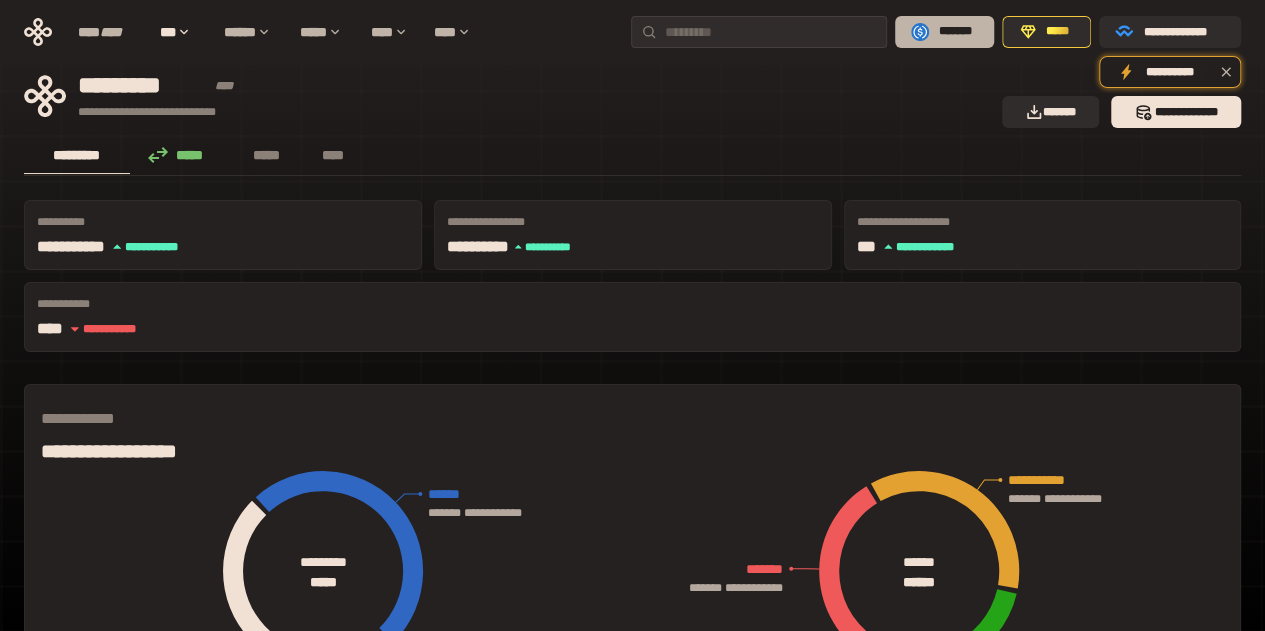 click 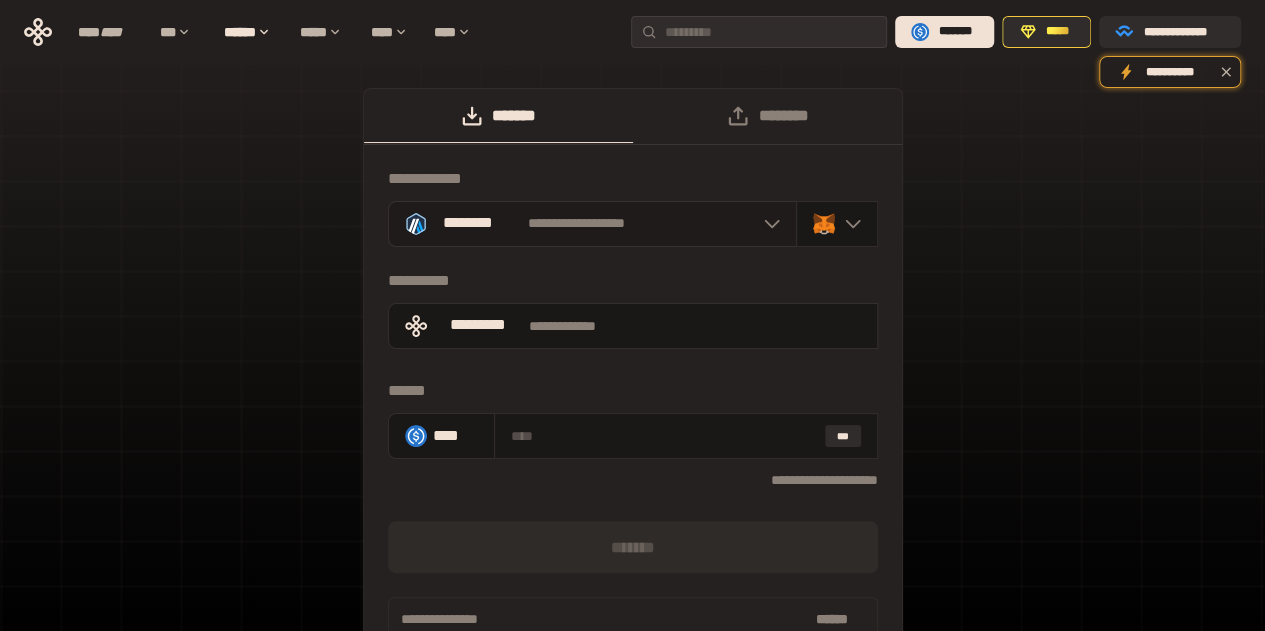click 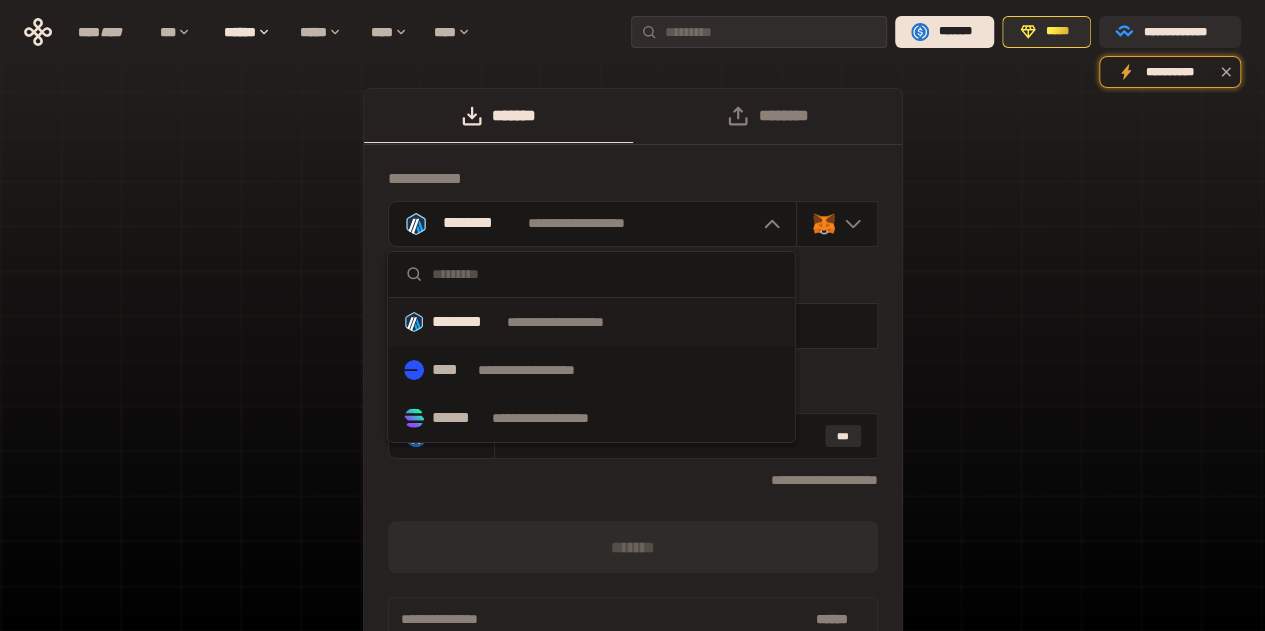 click on "**********" at bounding box center (574, 322) 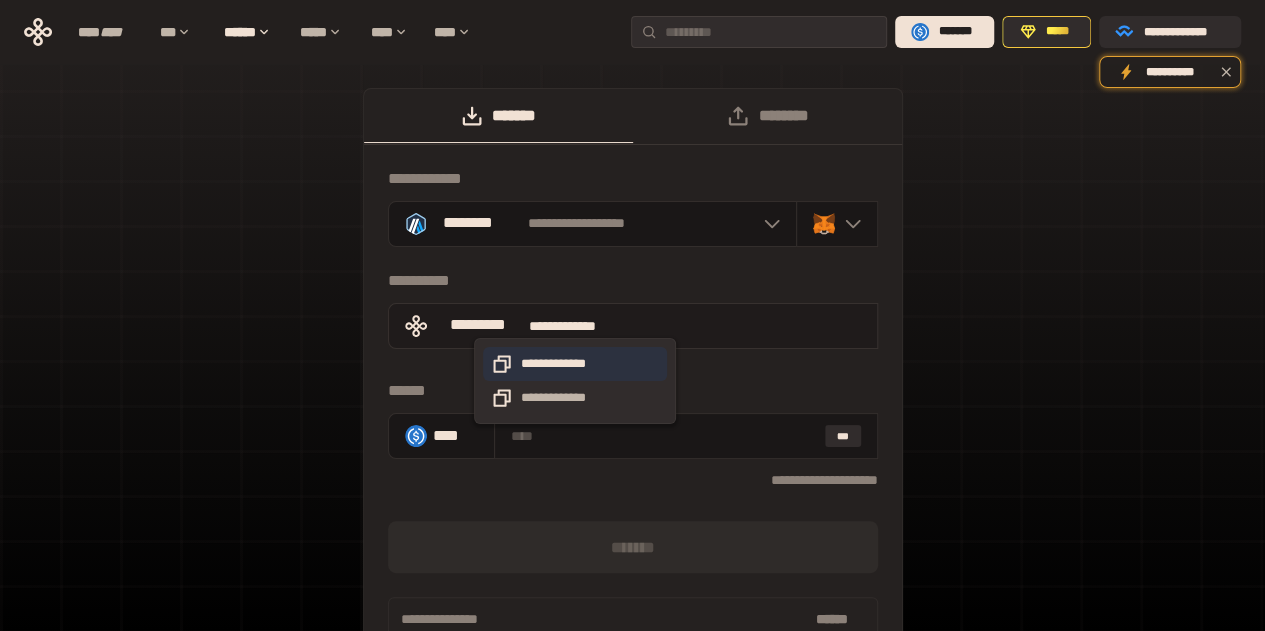 click on "**********" at bounding box center (575, 364) 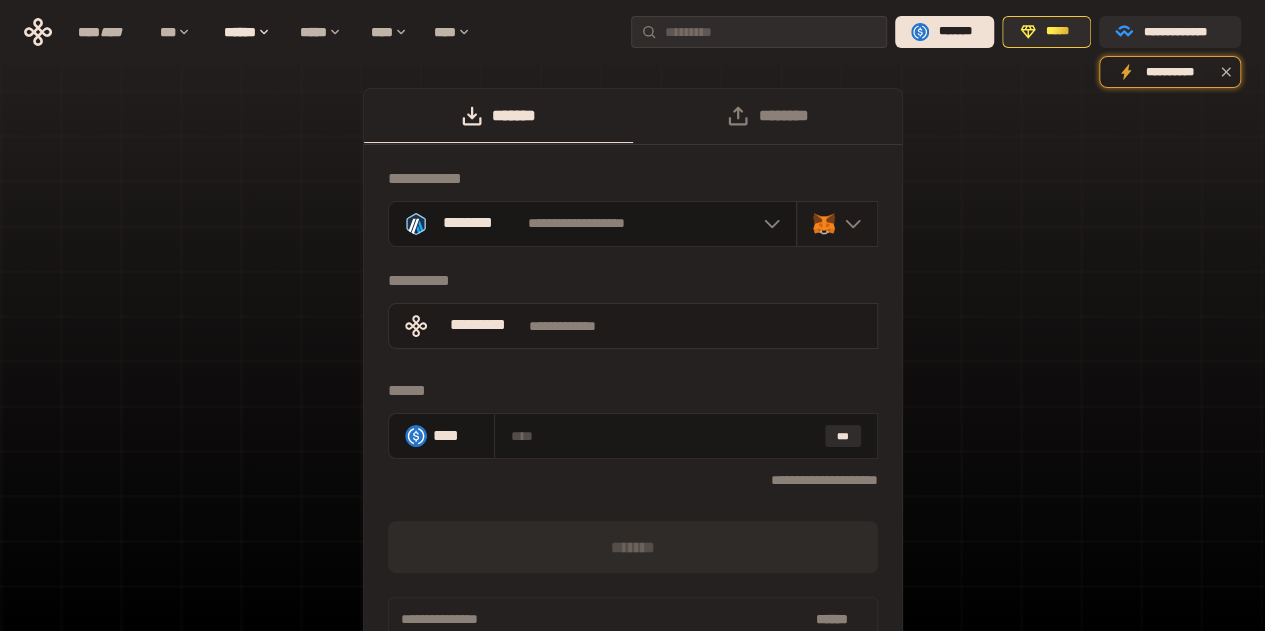 click 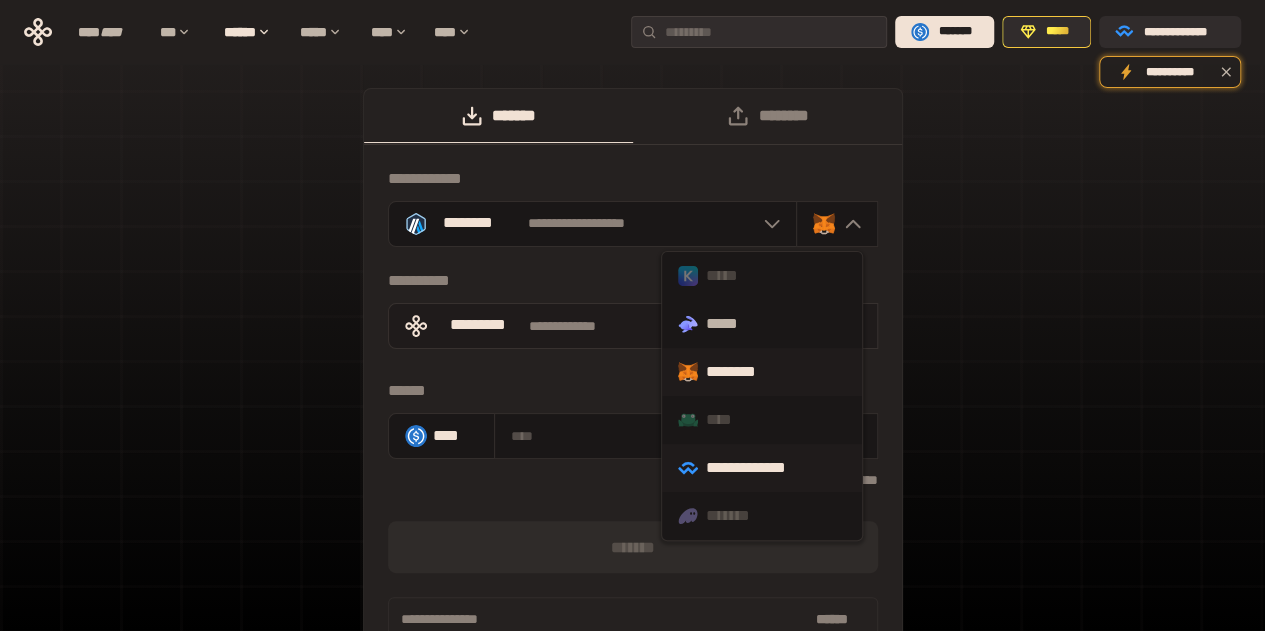 click on "**********" at bounding box center (762, 468) 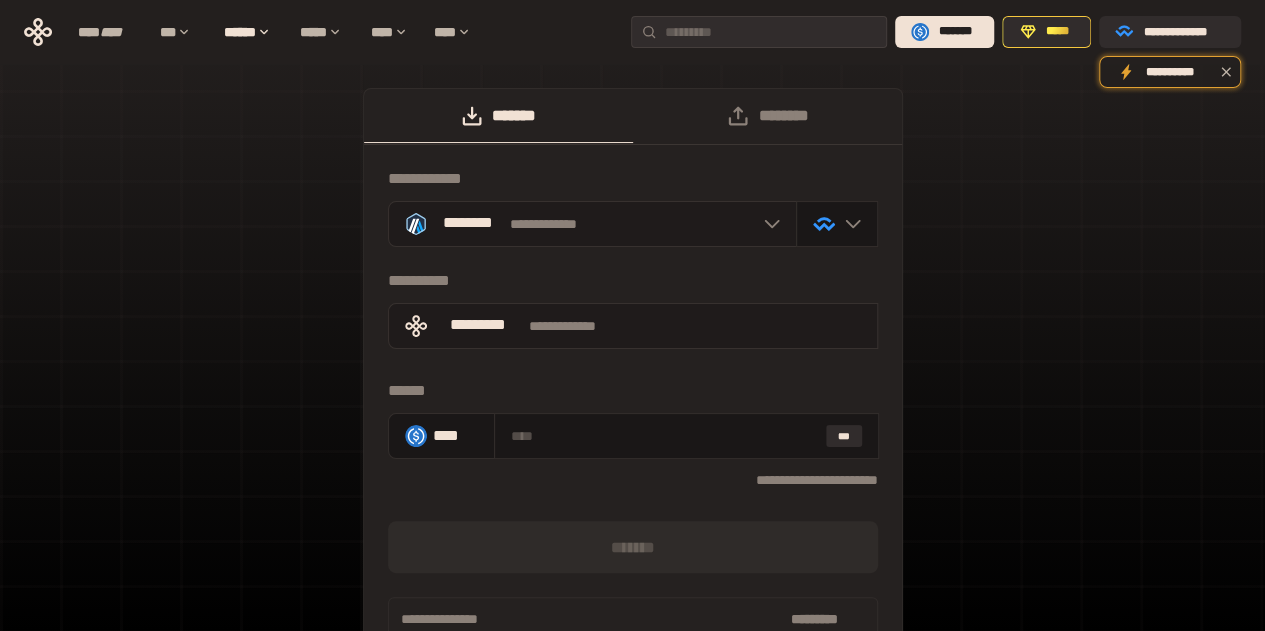 click 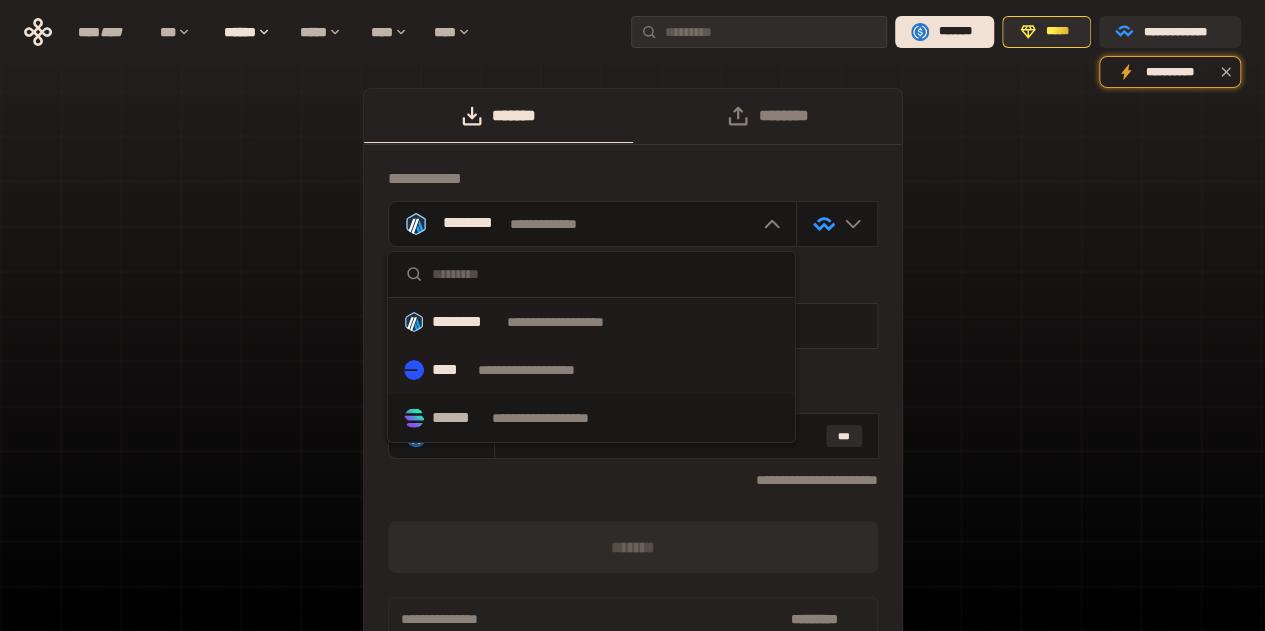 click on "**********" at bounding box center [545, 370] 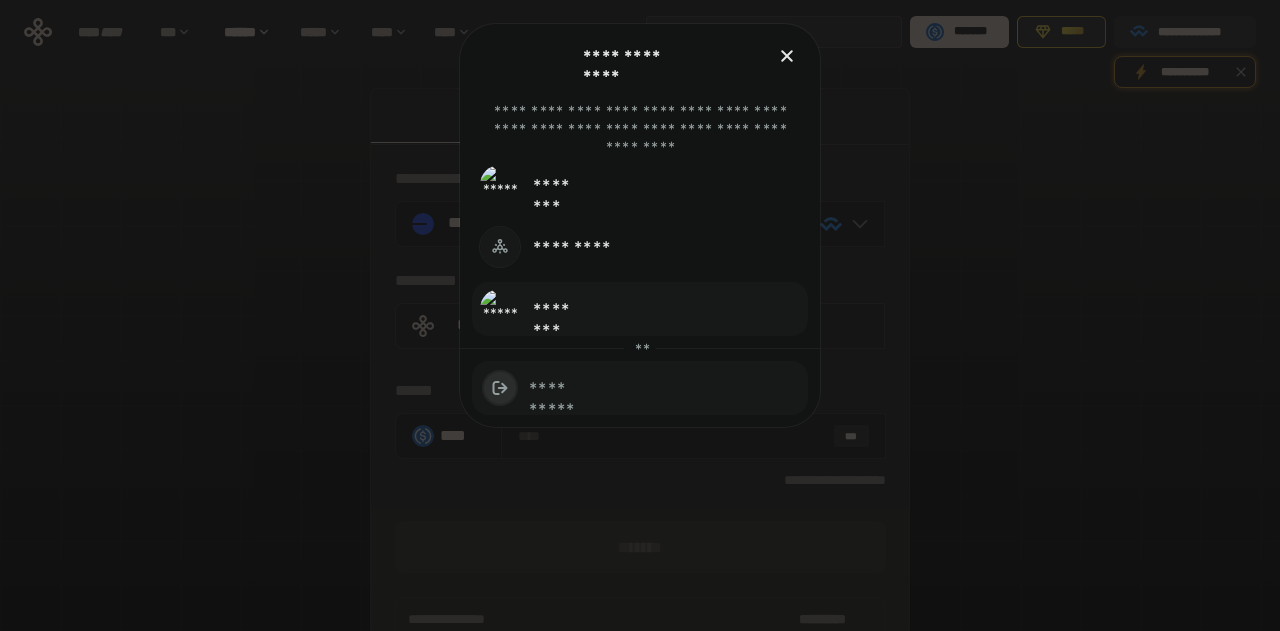 click on "********" 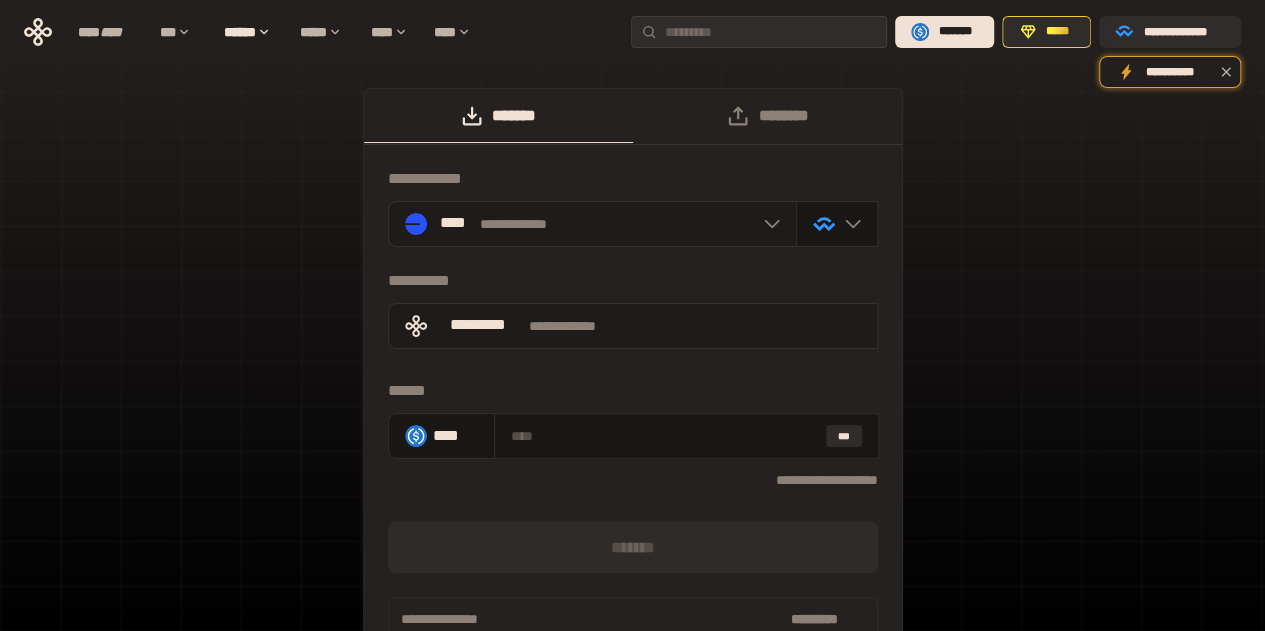 click 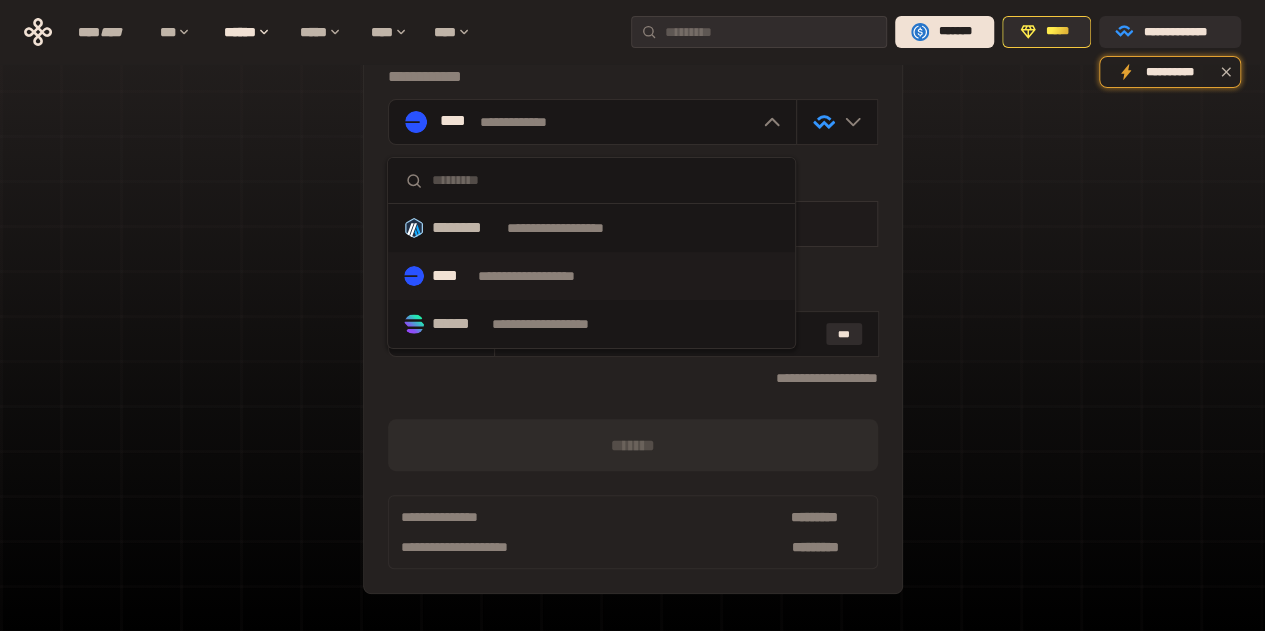 scroll, scrollTop: 103, scrollLeft: 0, axis: vertical 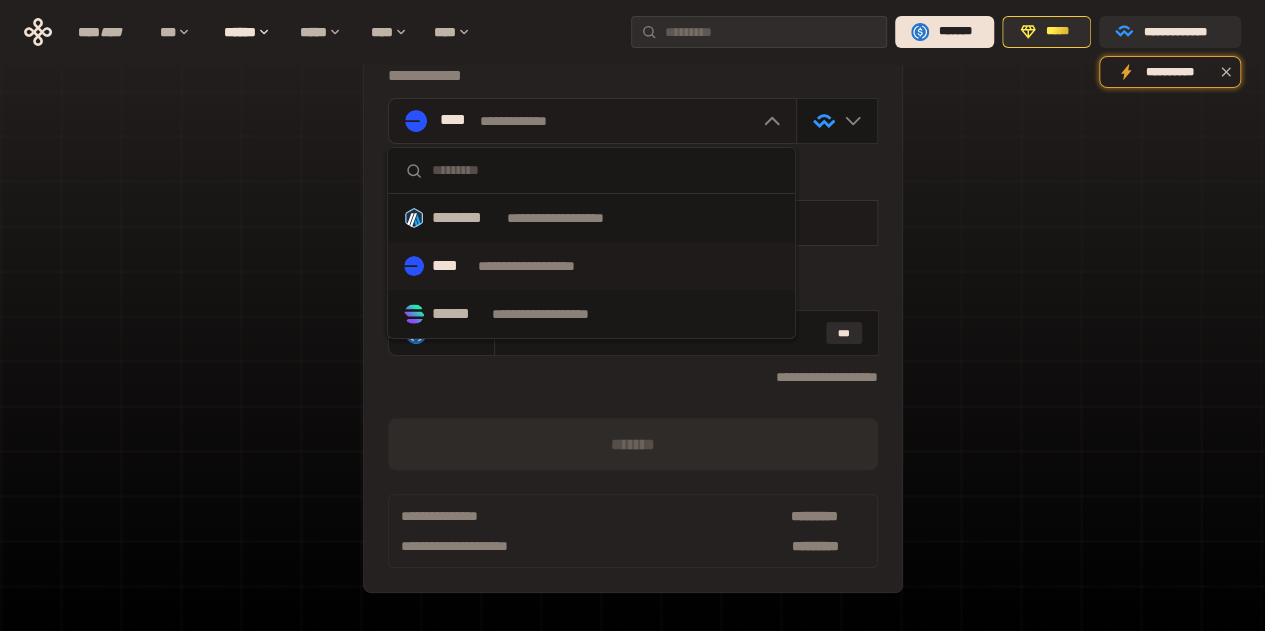 click 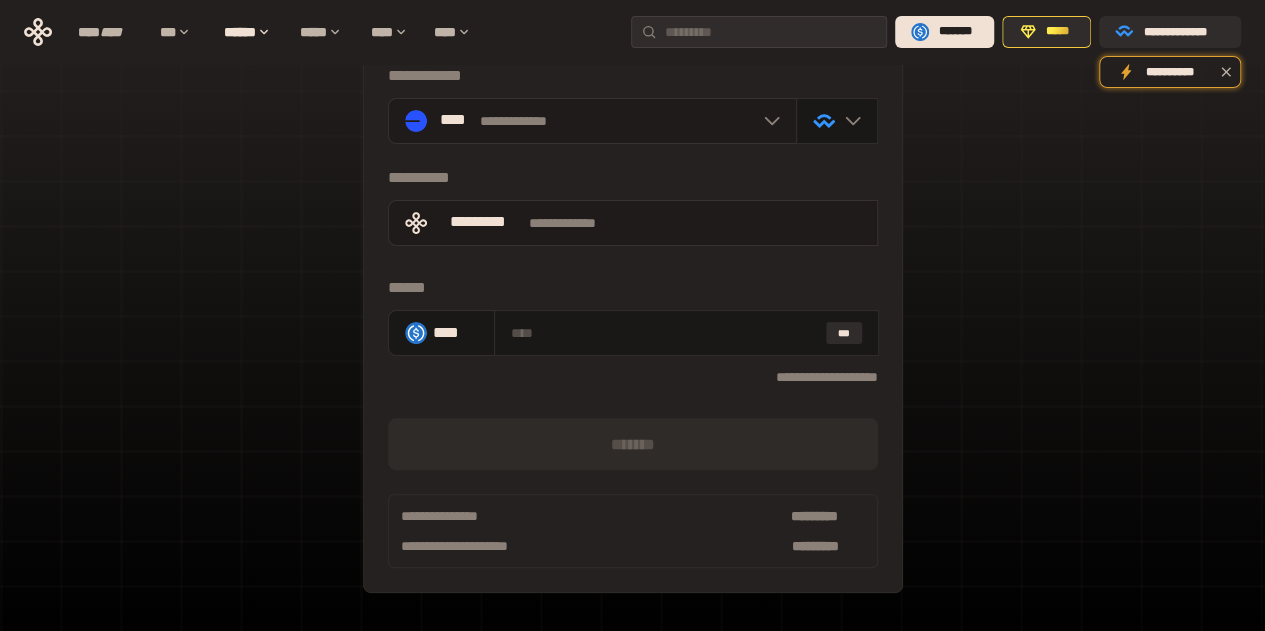 click 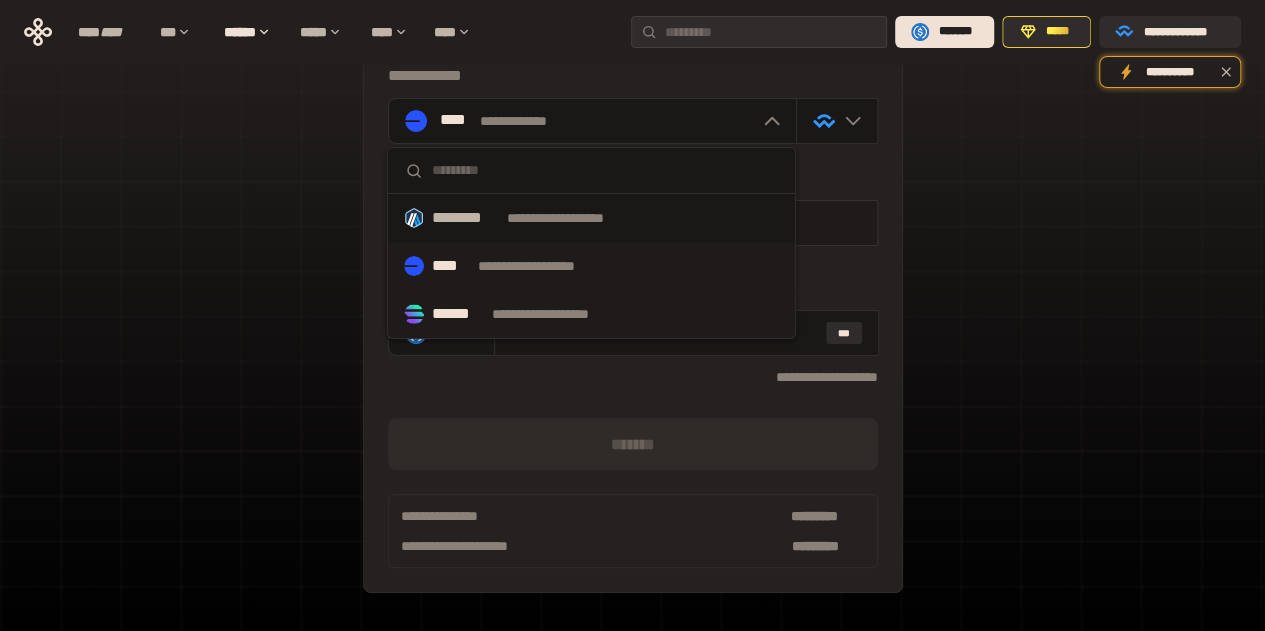 click on "**********" at bounding box center [559, 314] 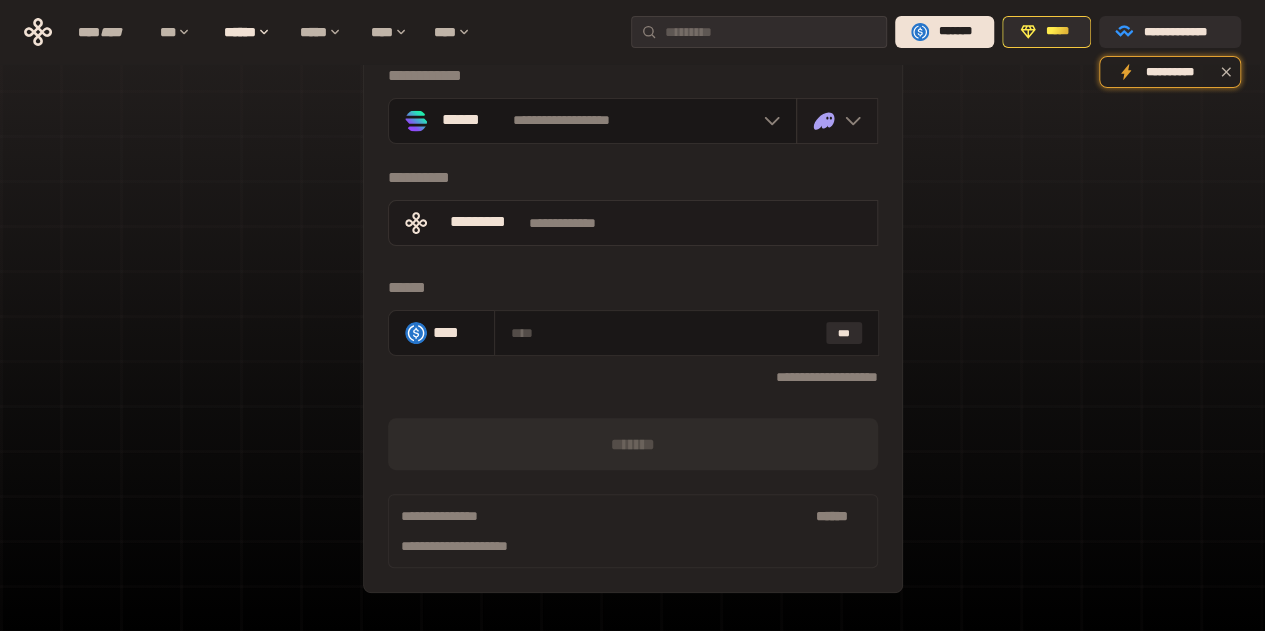 click 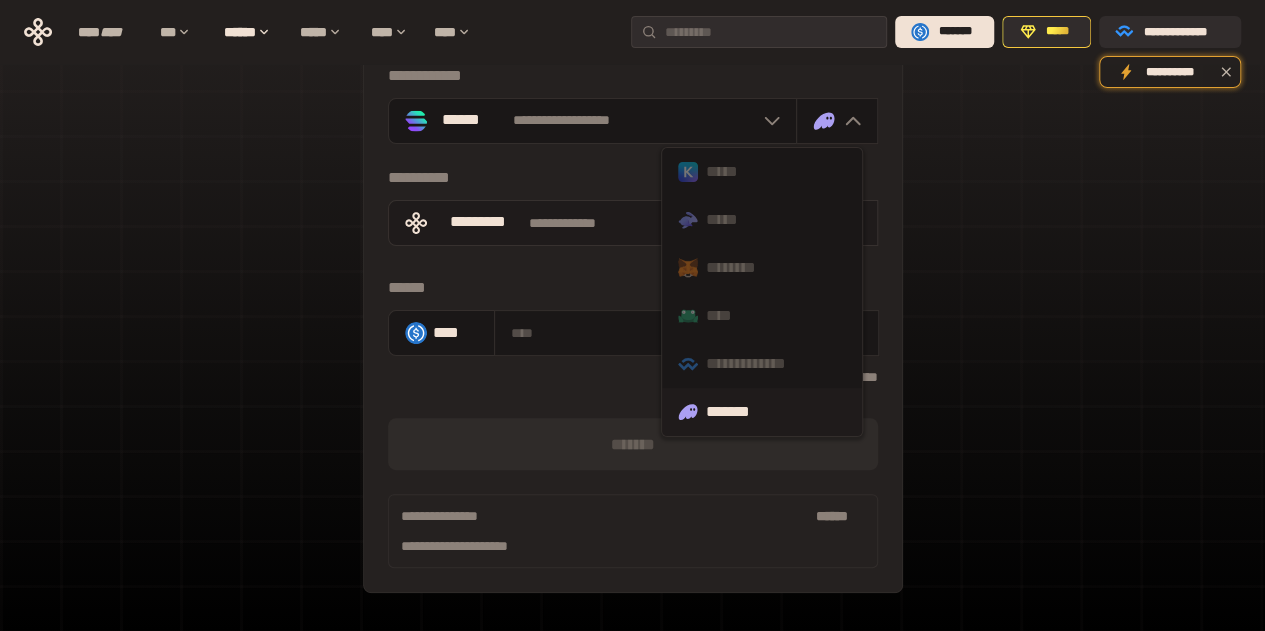 click on "********" at bounding box center [762, 268] 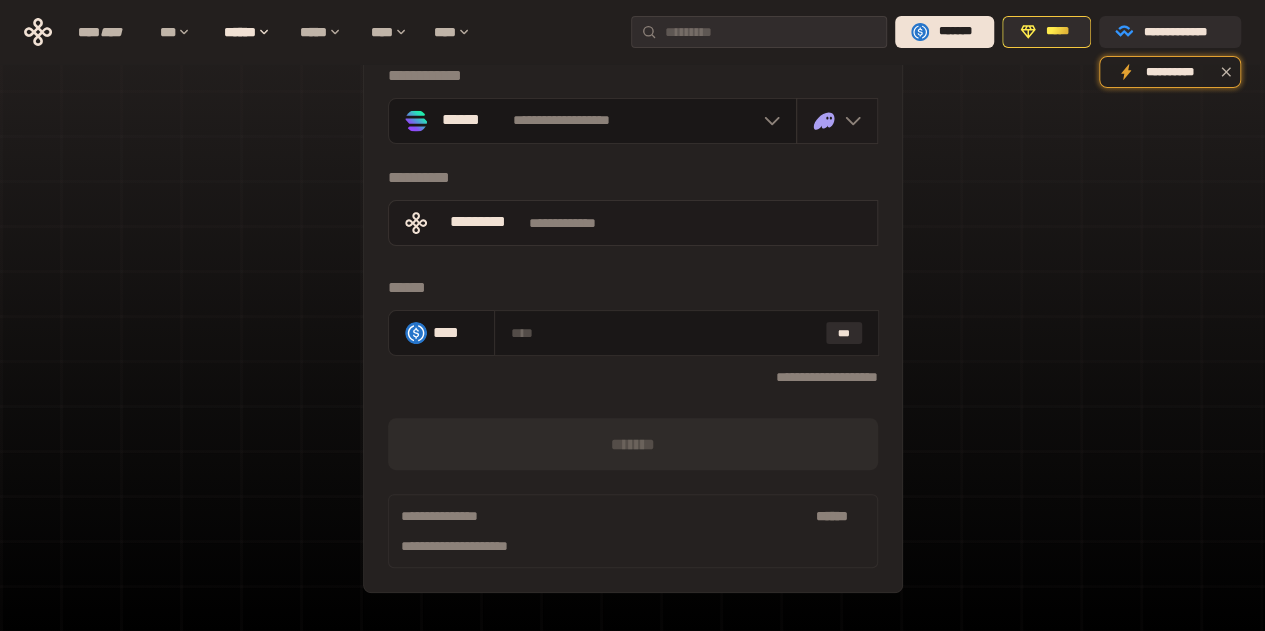 click 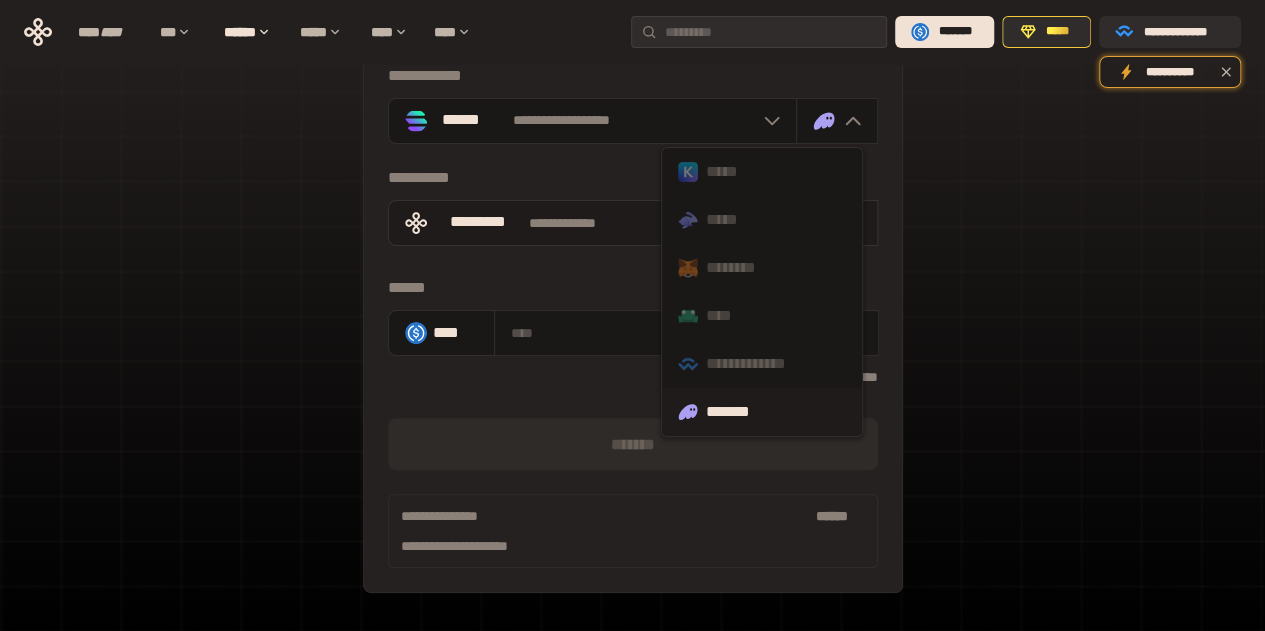 click on "**********" at bounding box center [762, 364] 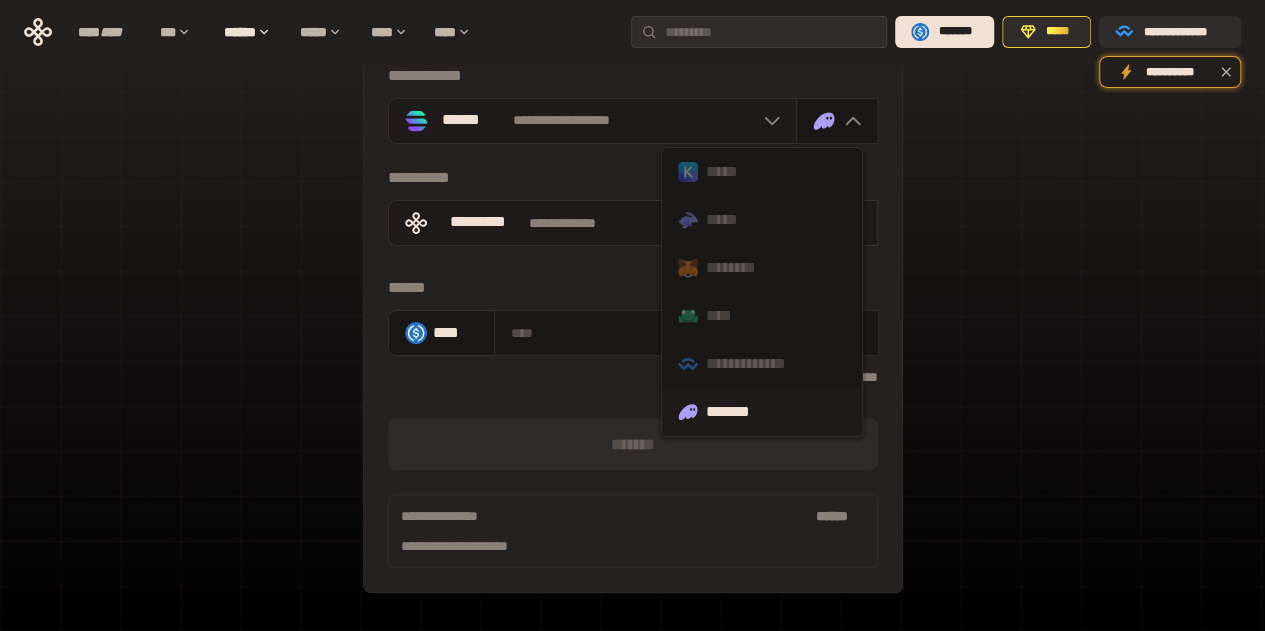 click at bounding box center [767, 121] 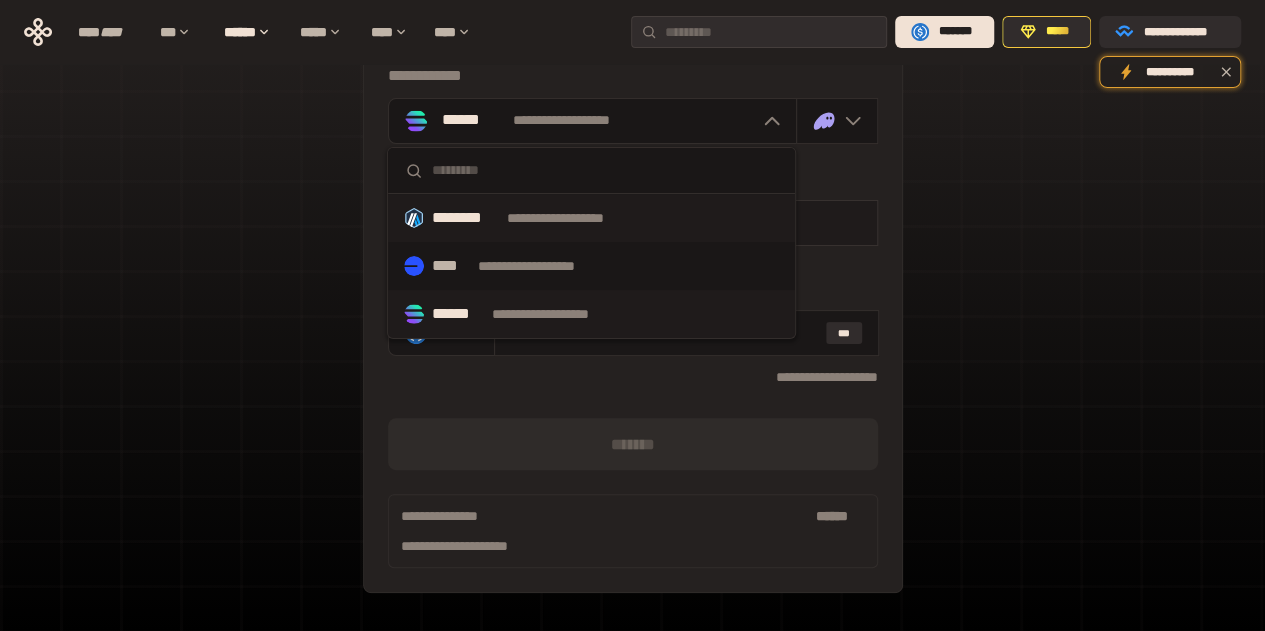 click on "**********" at bounding box center (574, 218) 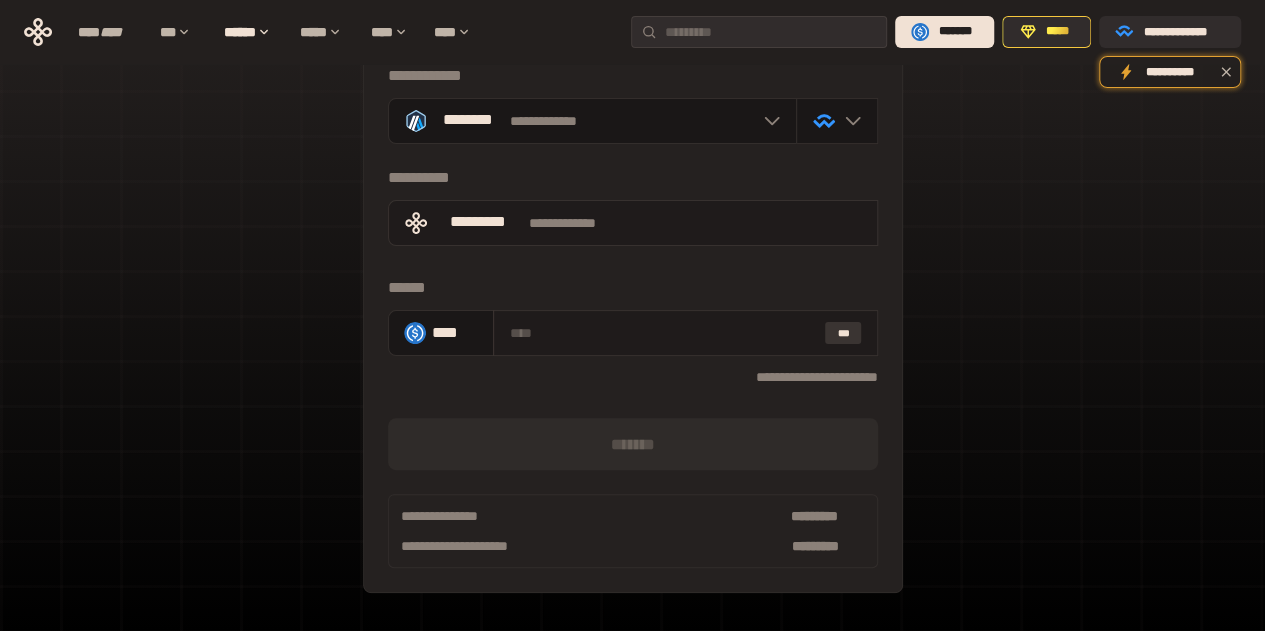 click on "***" at bounding box center (843, 333) 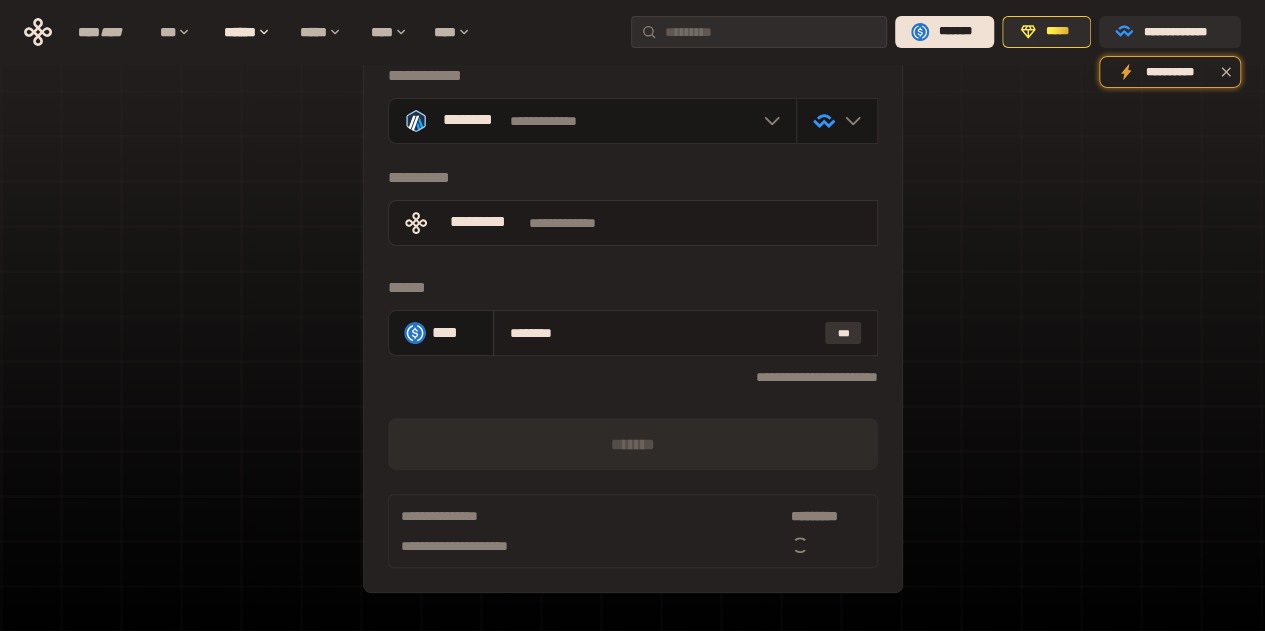type on "********" 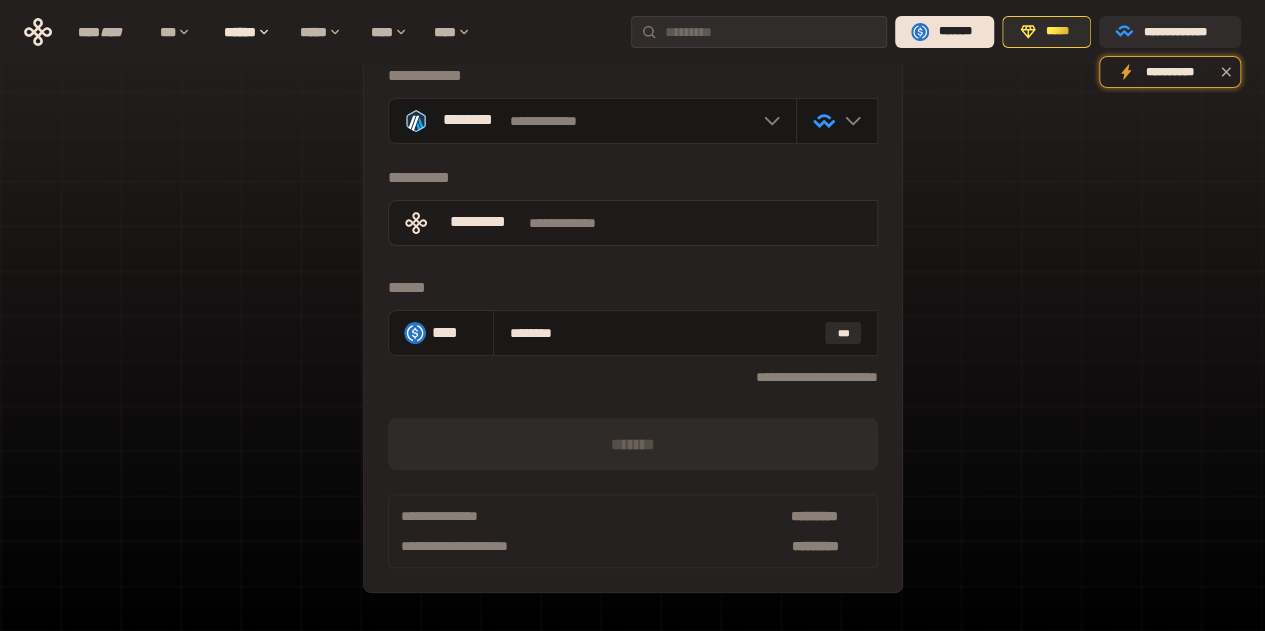 click on "*******" at bounding box center [633, 444] 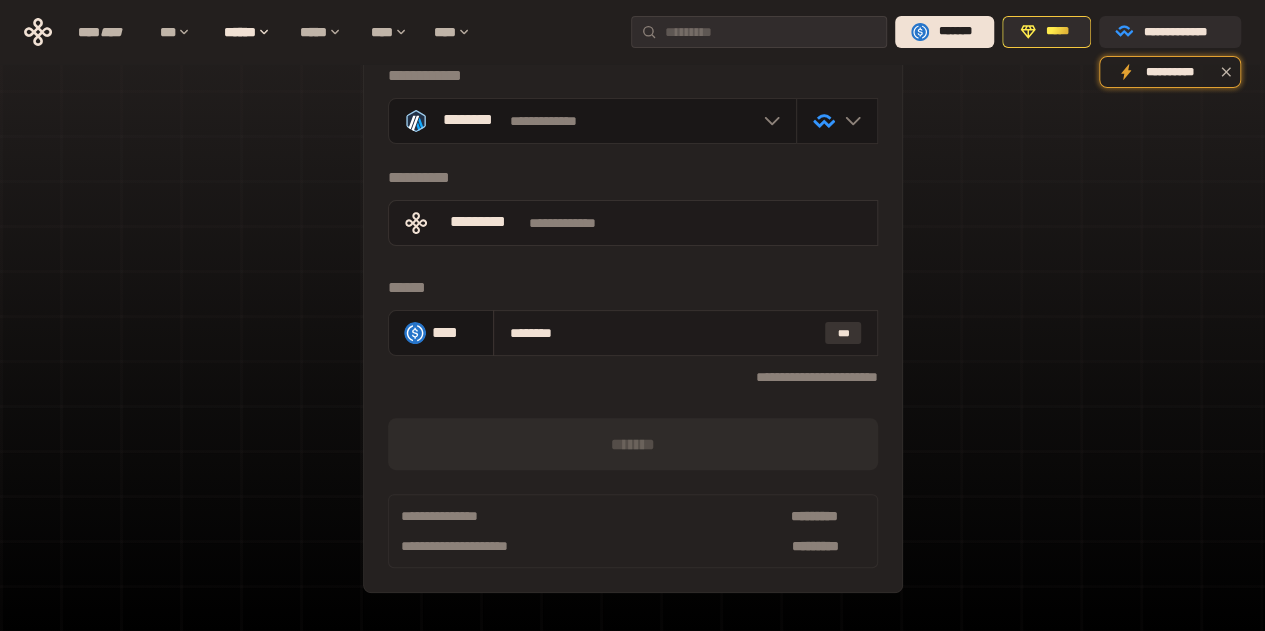 click on "***" at bounding box center [843, 333] 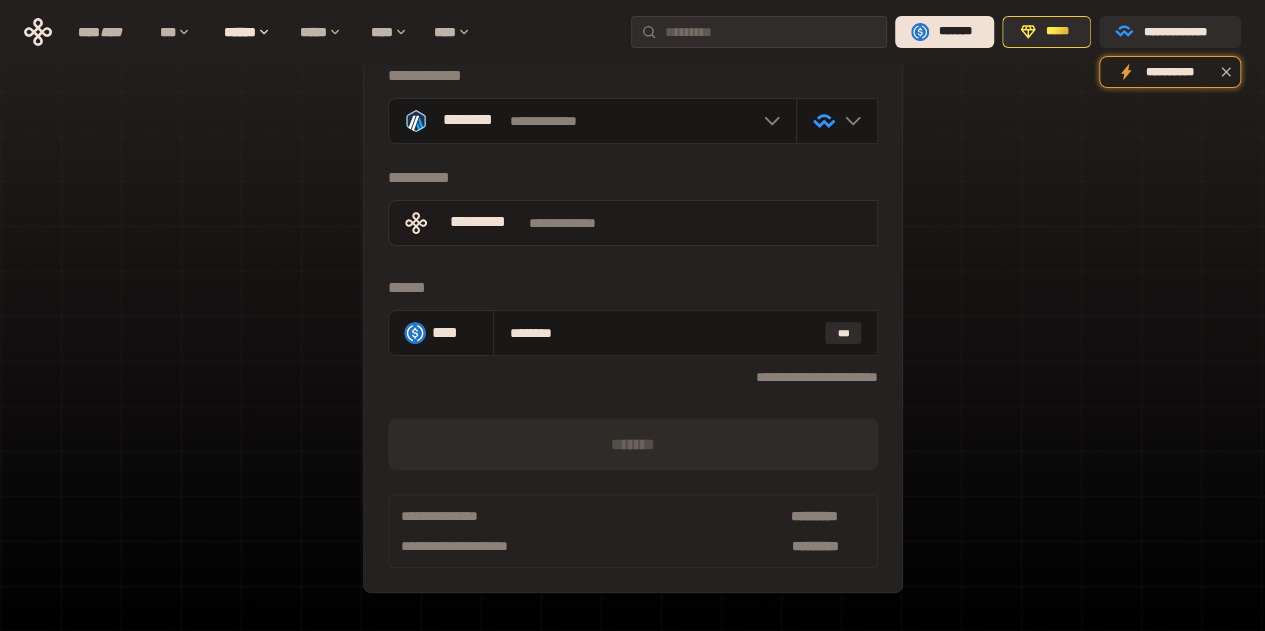 click on "*******" at bounding box center [633, 444] 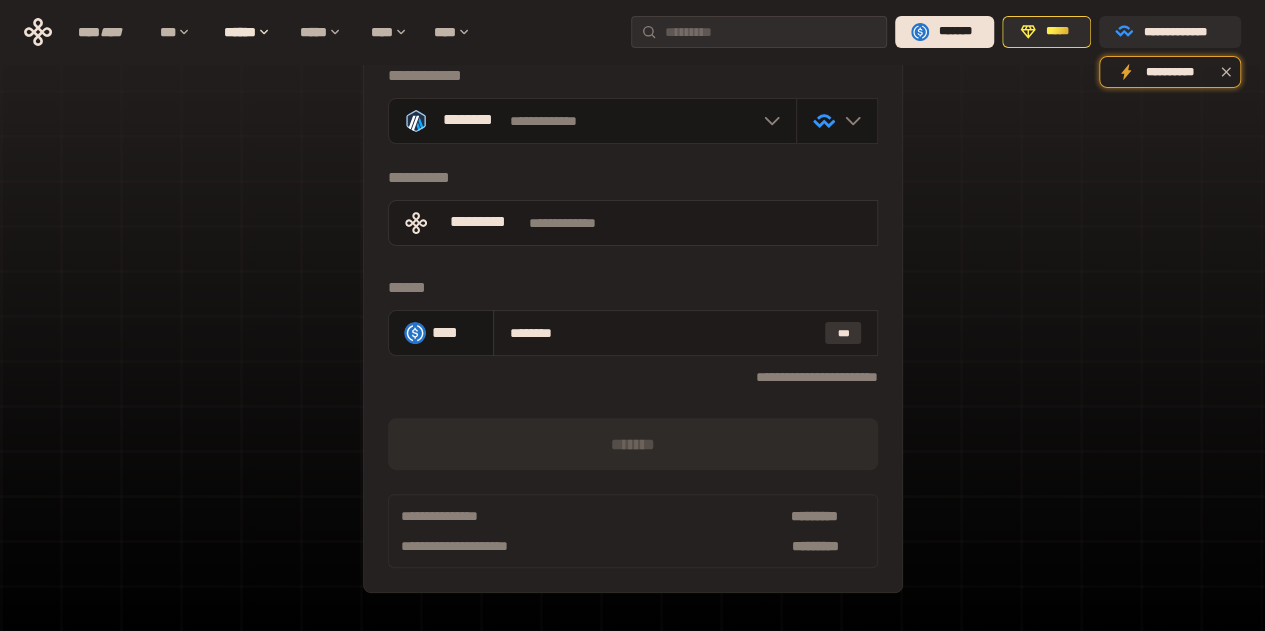 click on "***" at bounding box center (843, 333) 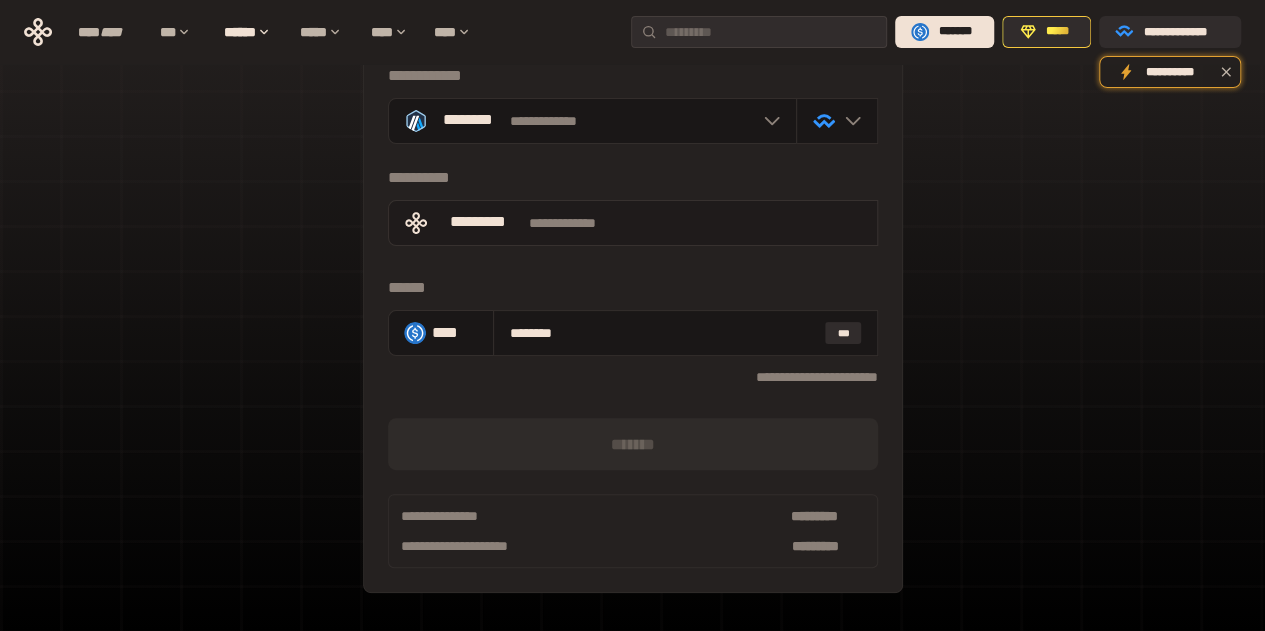click on "*******" at bounding box center [633, 444] 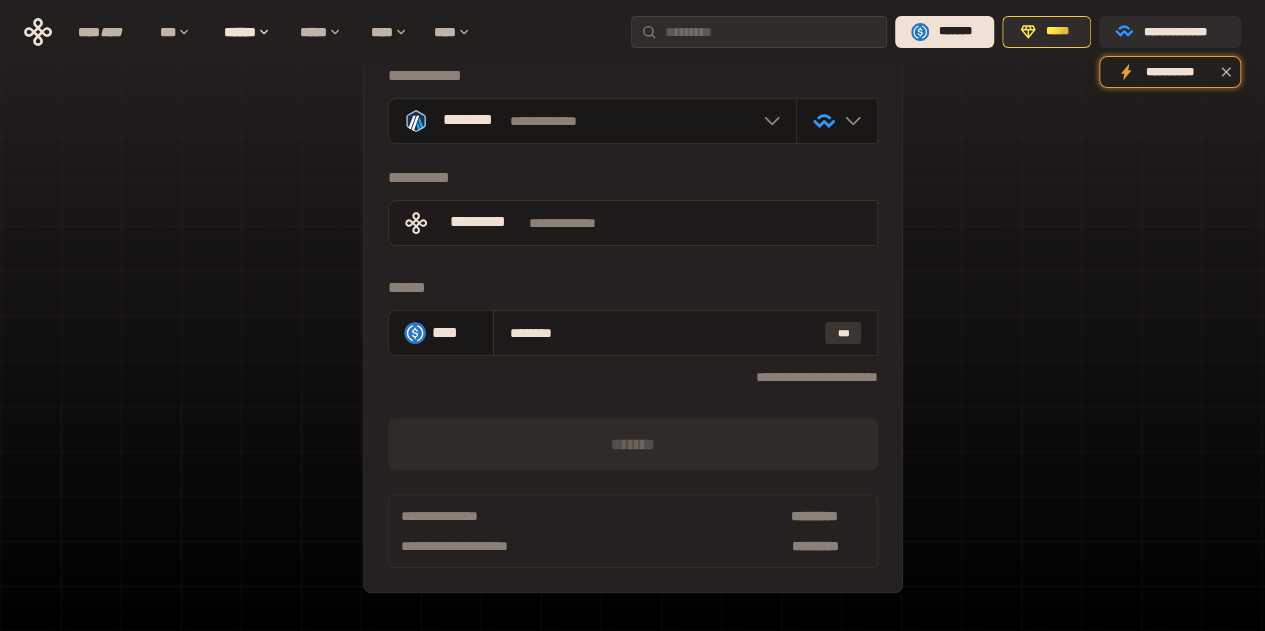 click on "***" at bounding box center [843, 333] 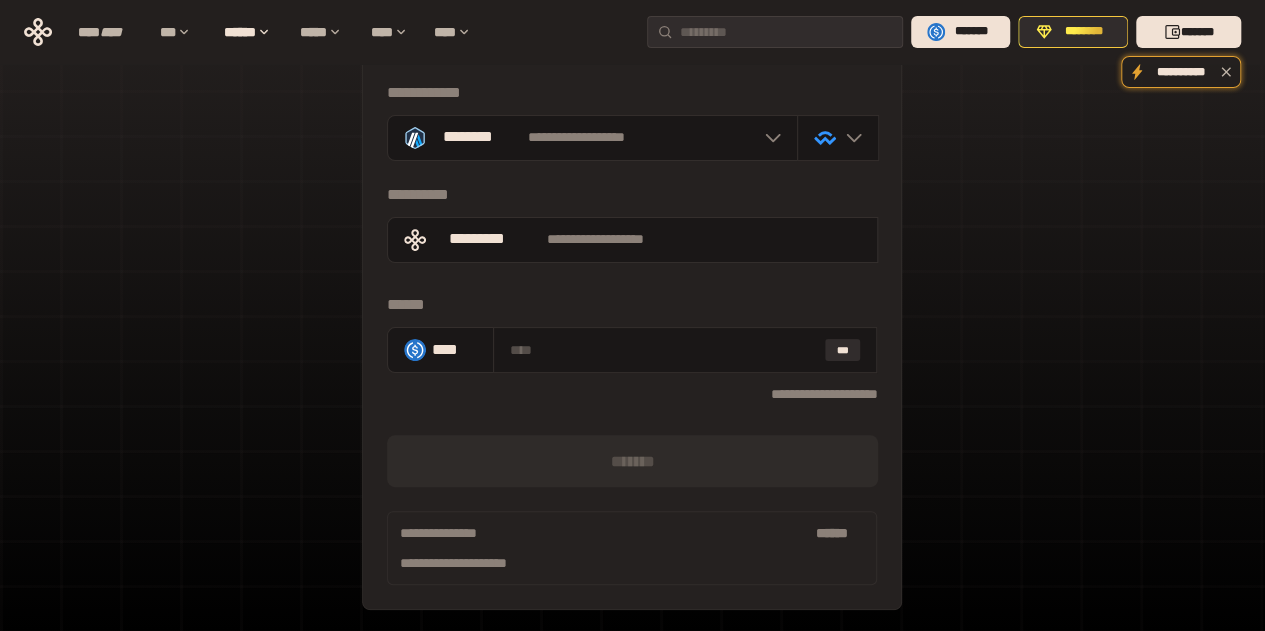 scroll, scrollTop: 103, scrollLeft: 0, axis: vertical 